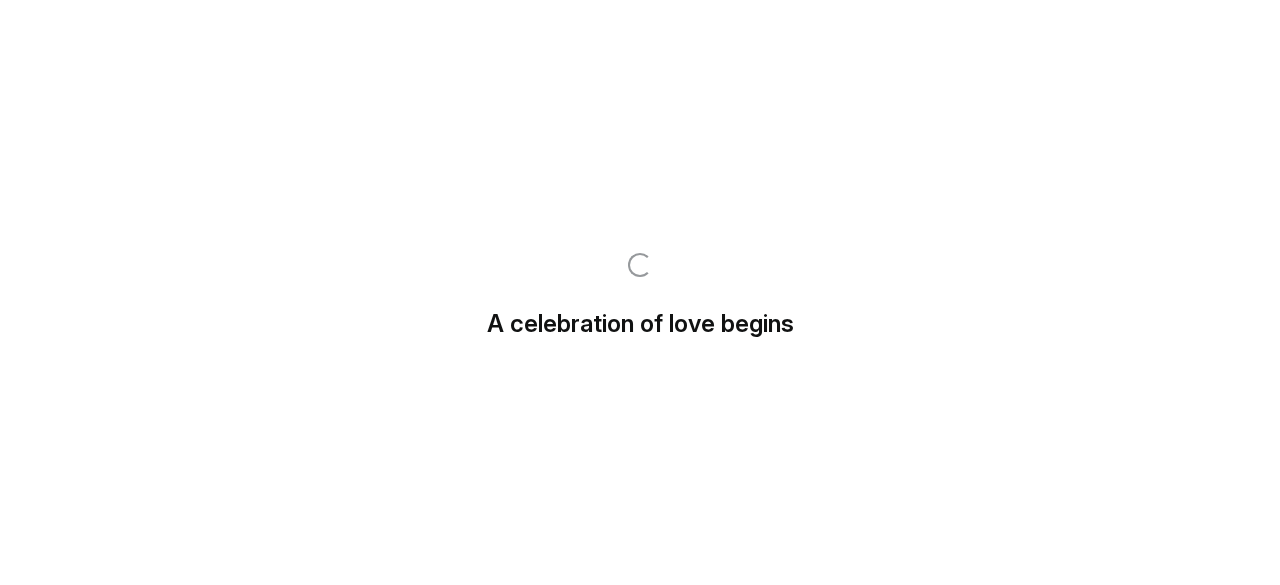 scroll, scrollTop: 0, scrollLeft: 0, axis: both 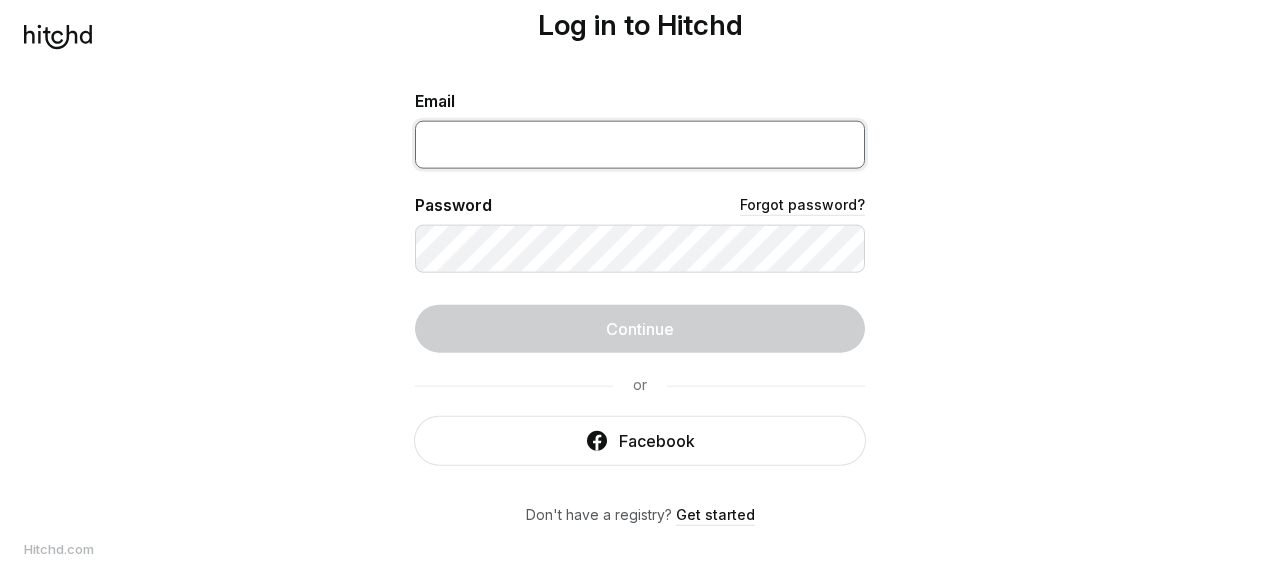 type on "[EMAIL]" 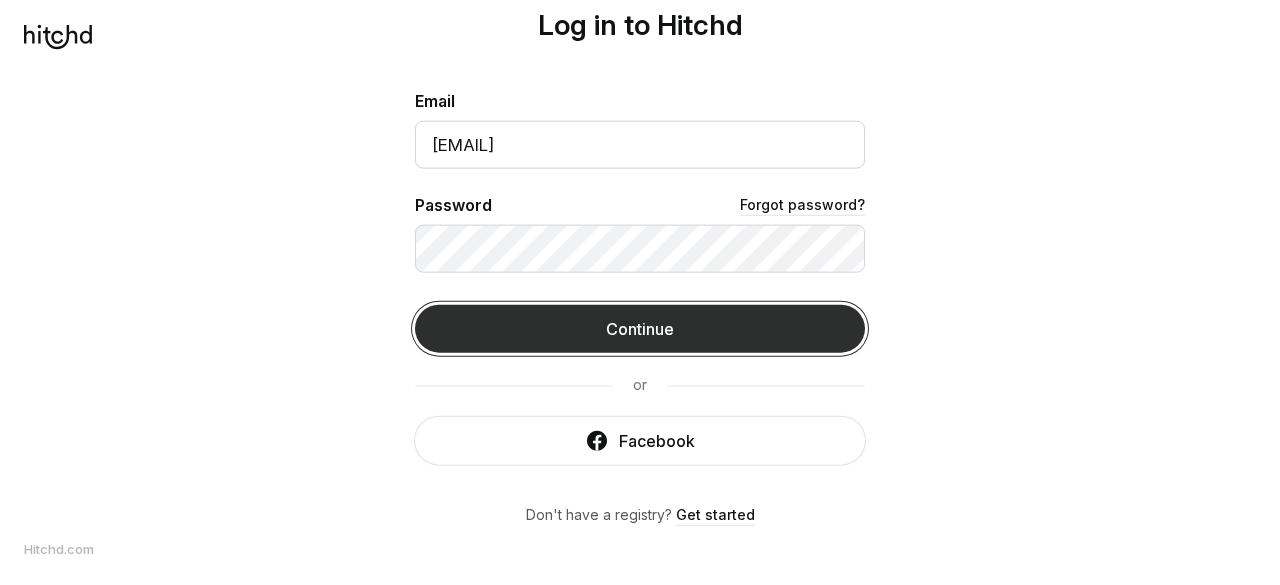 click on "Continue" at bounding box center (640, 328) 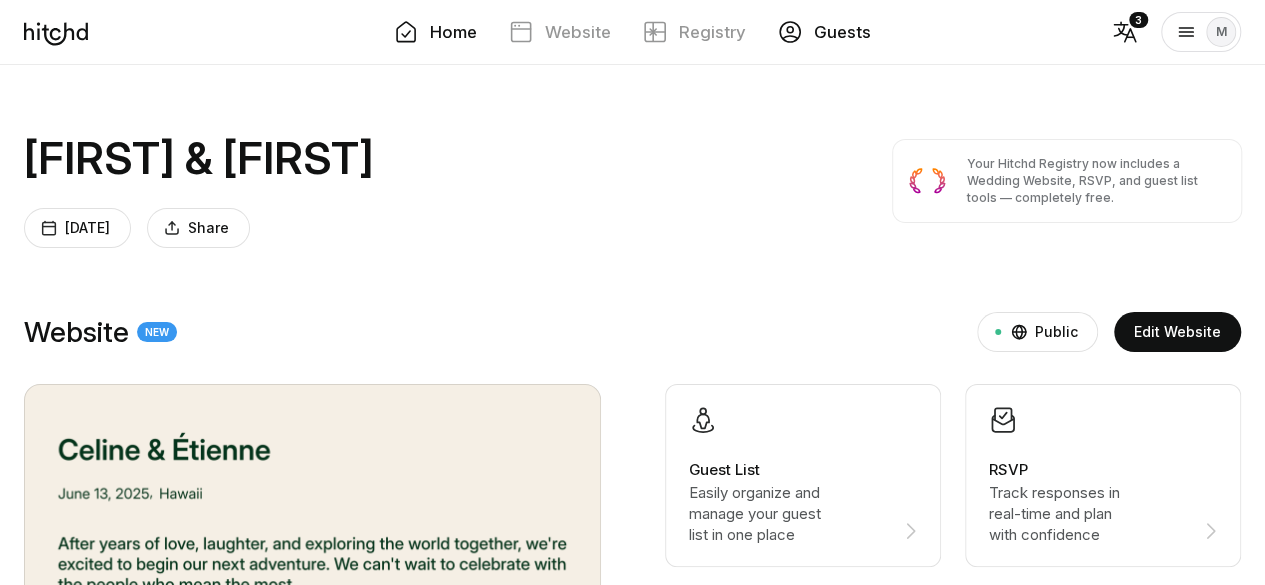 click on "Guests" at bounding box center (842, 32) 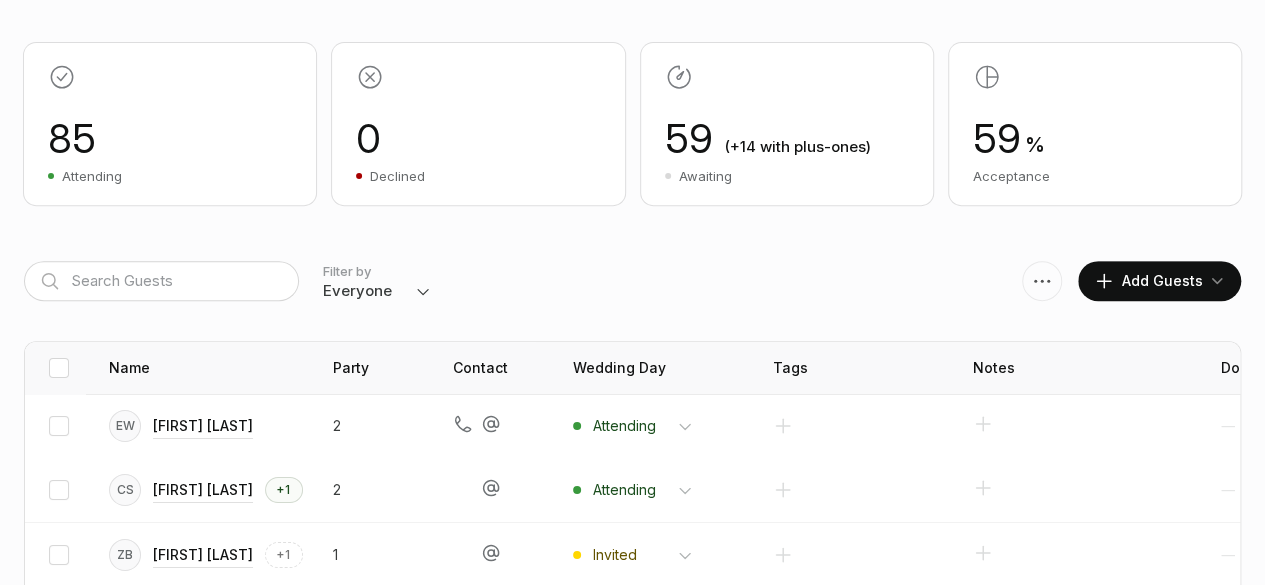scroll, scrollTop: 300, scrollLeft: 0, axis: vertical 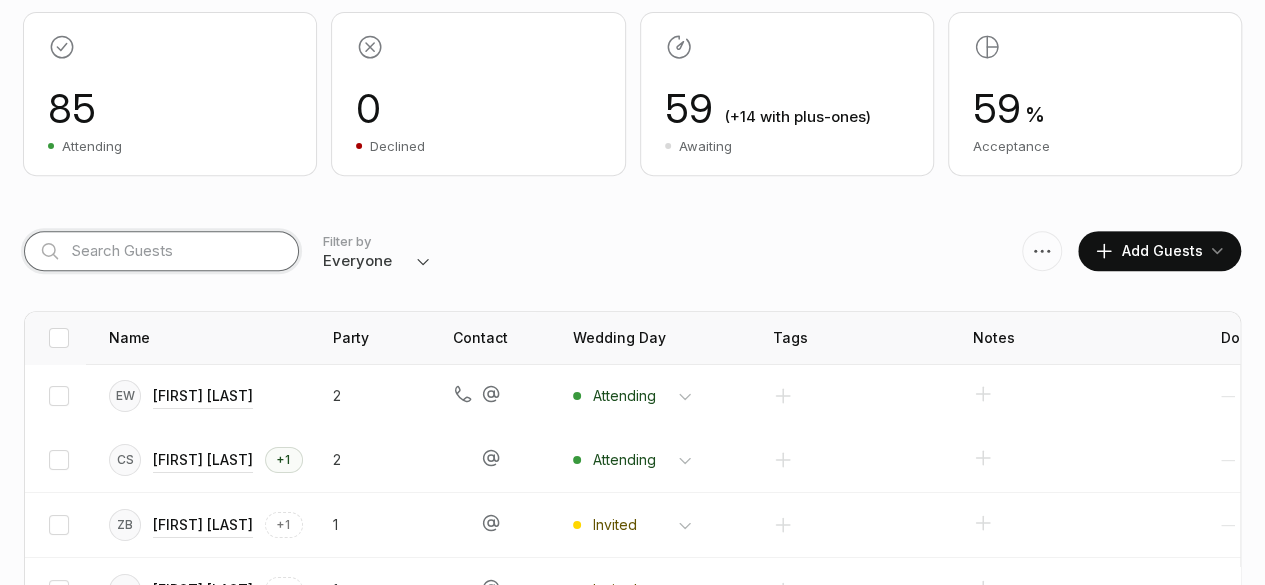 drag, startPoint x: 148, startPoint y: 253, endPoint x: 148, endPoint y: 267, distance: 14 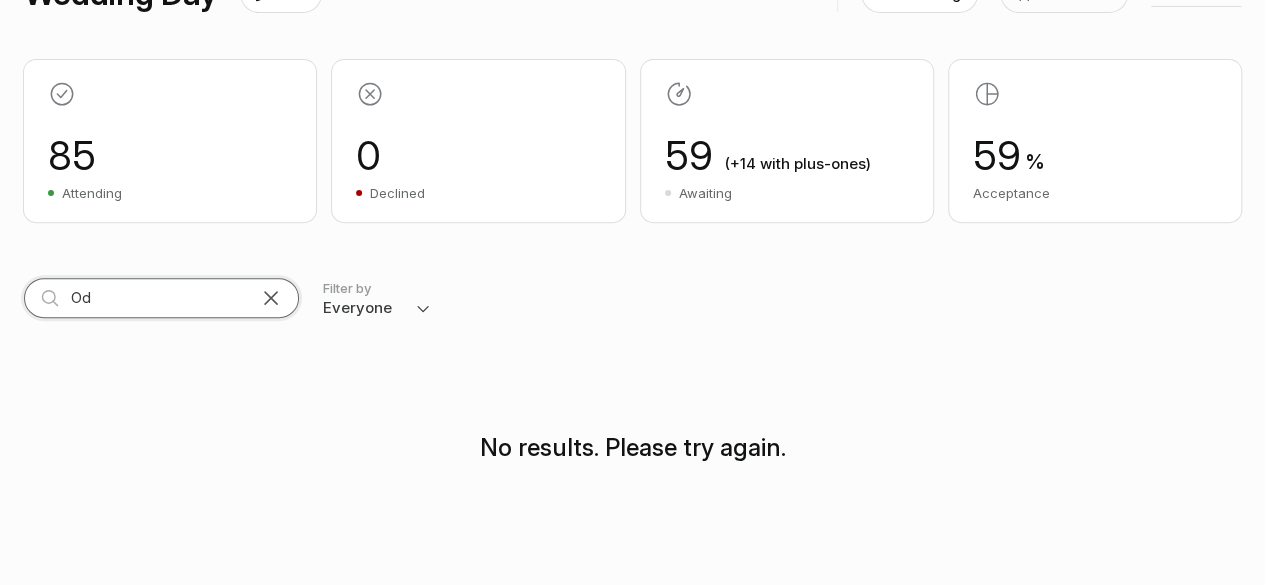 scroll, scrollTop: 300, scrollLeft: 0, axis: vertical 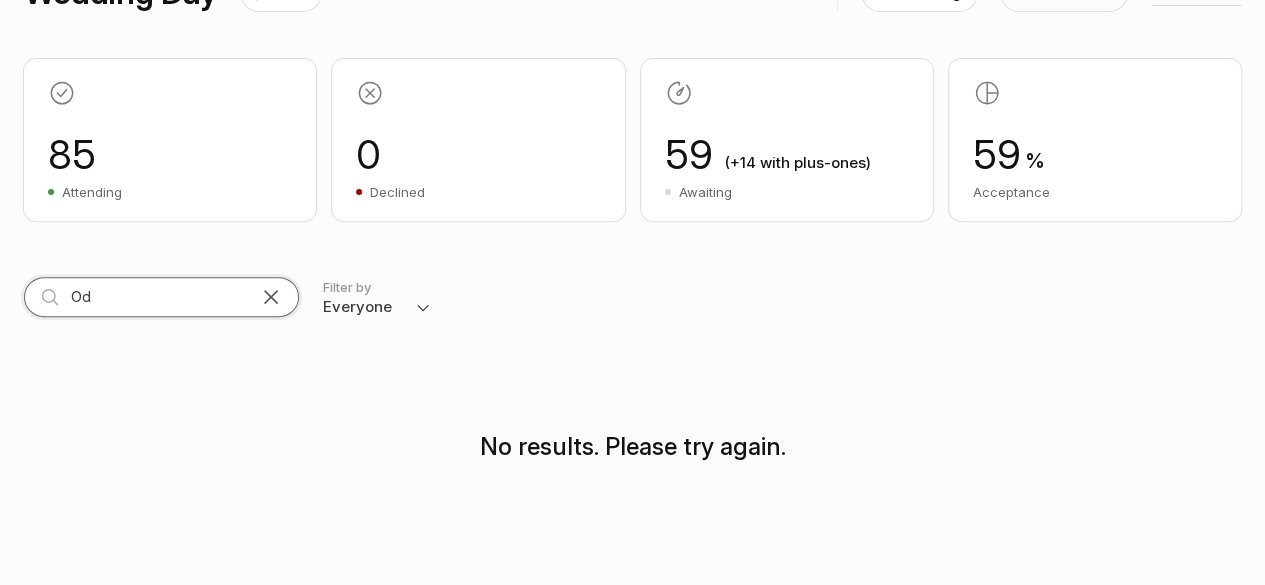 type on "O" 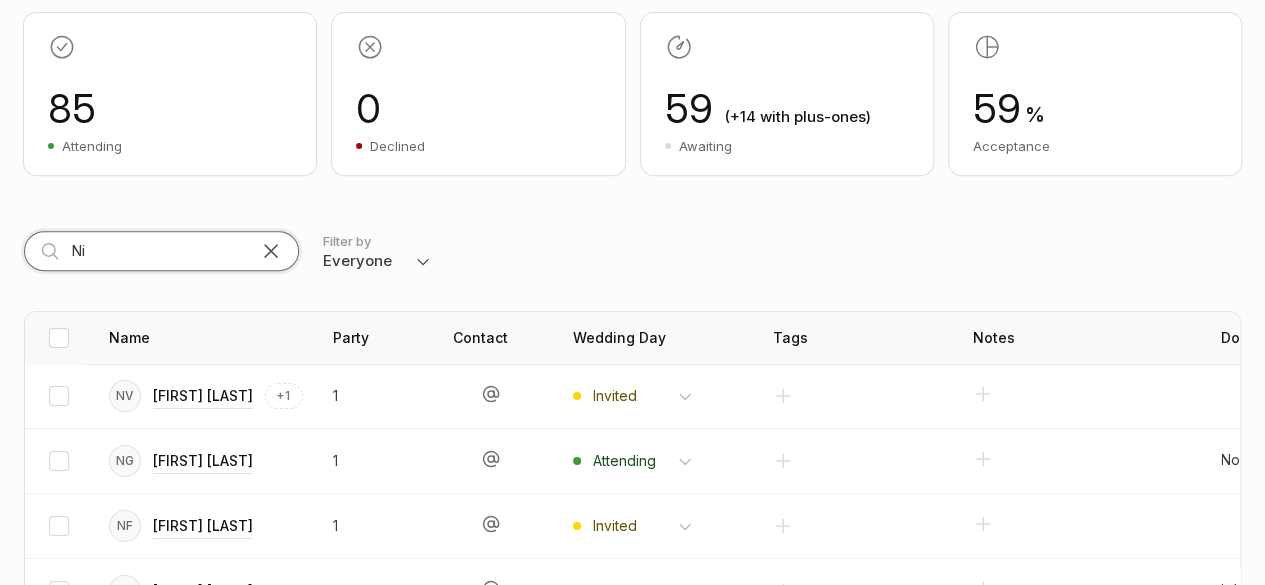 type on "N" 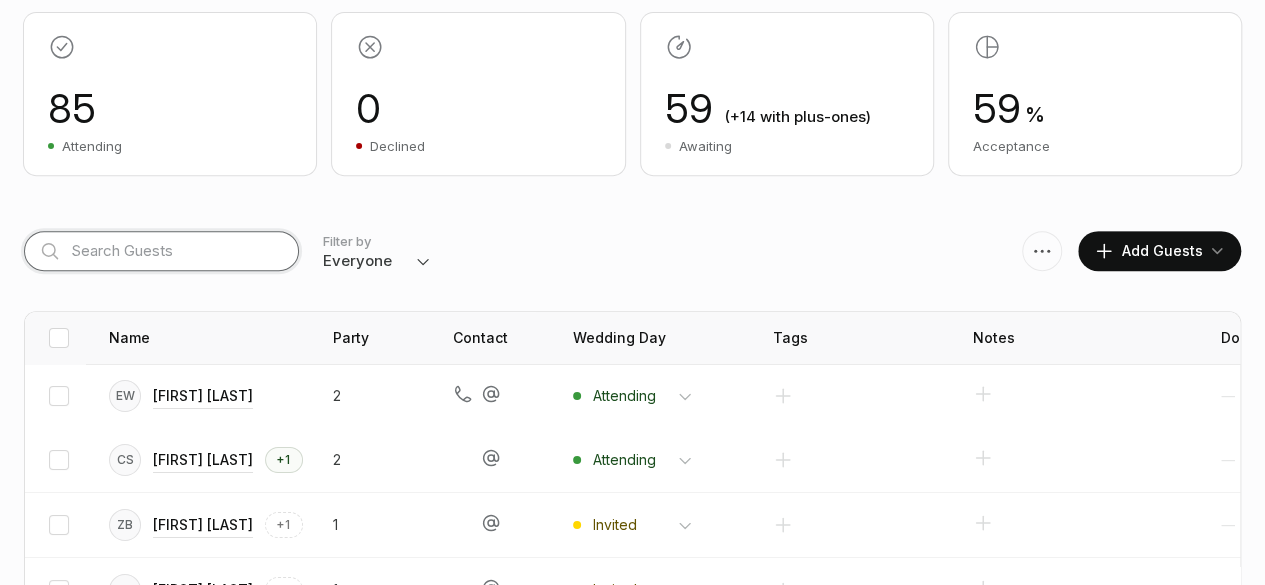 type on "H" 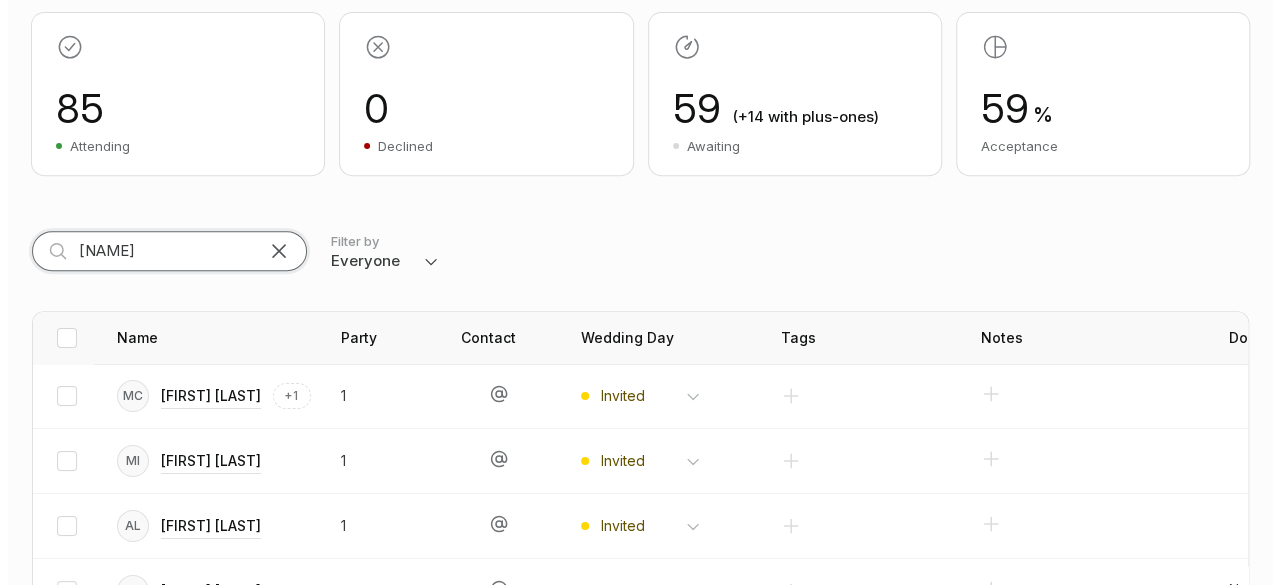 scroll, scrollTop: 247, scrollLeft: 0, axis: vertical 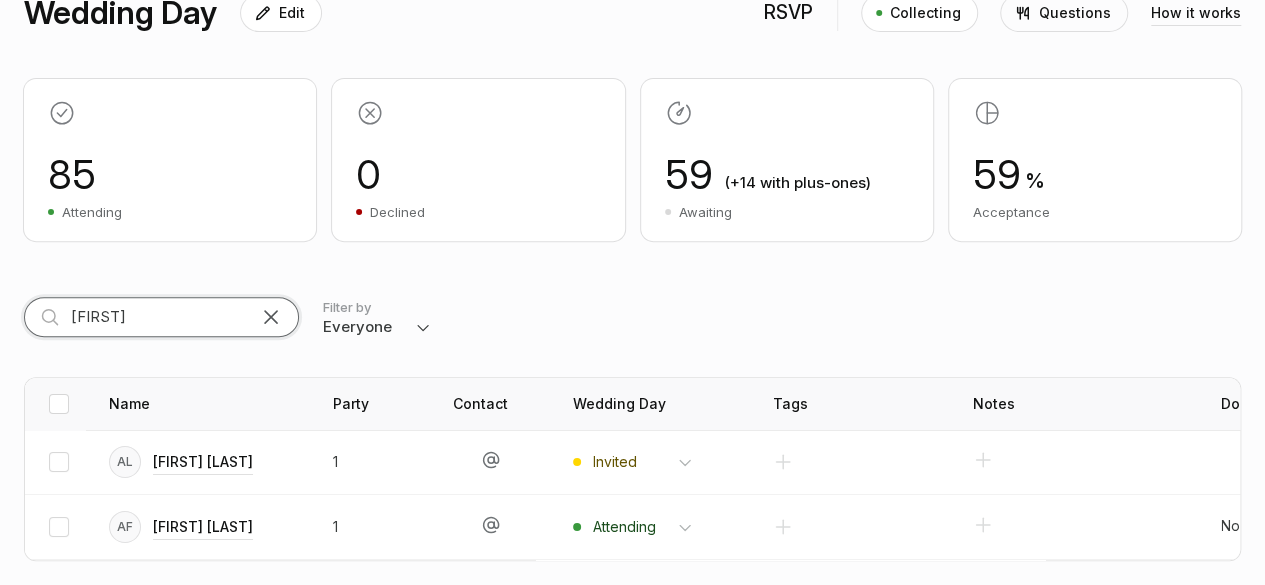 click on "[FIRST]" at bounding box center (161, 317) 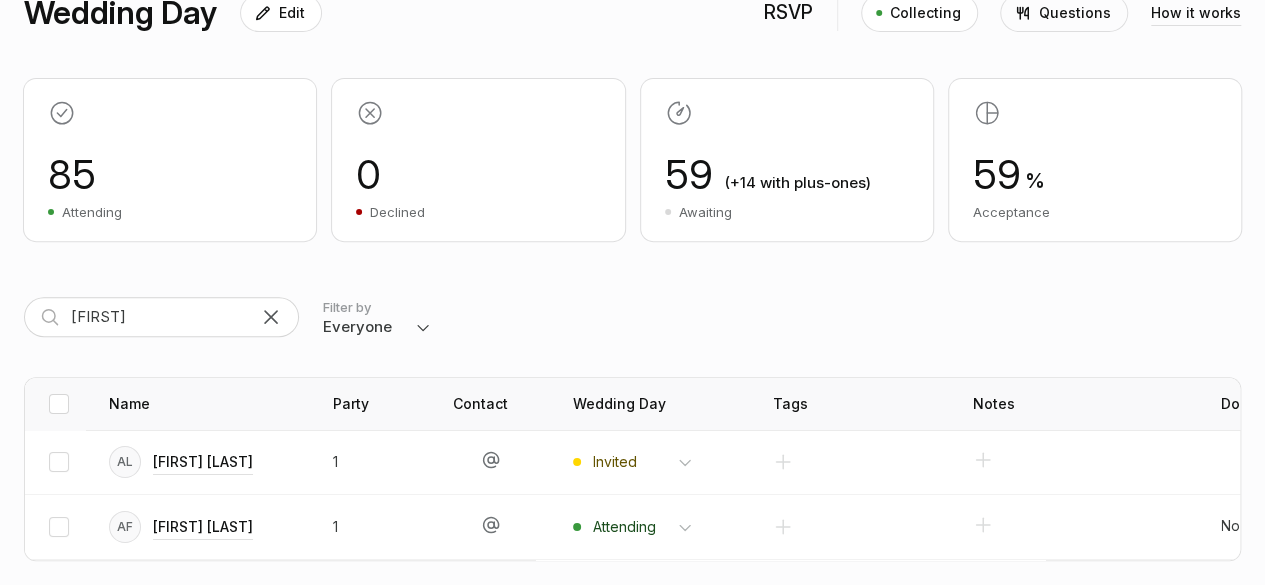 click at bounding box center (271, 317) 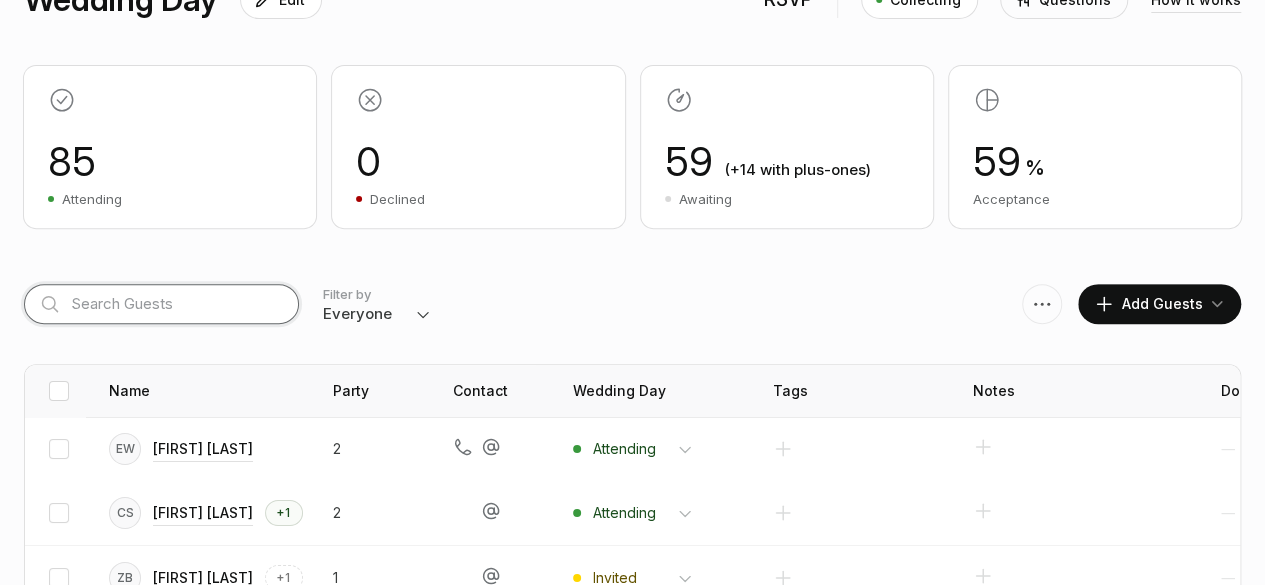 click at bounding box center [161, 304] 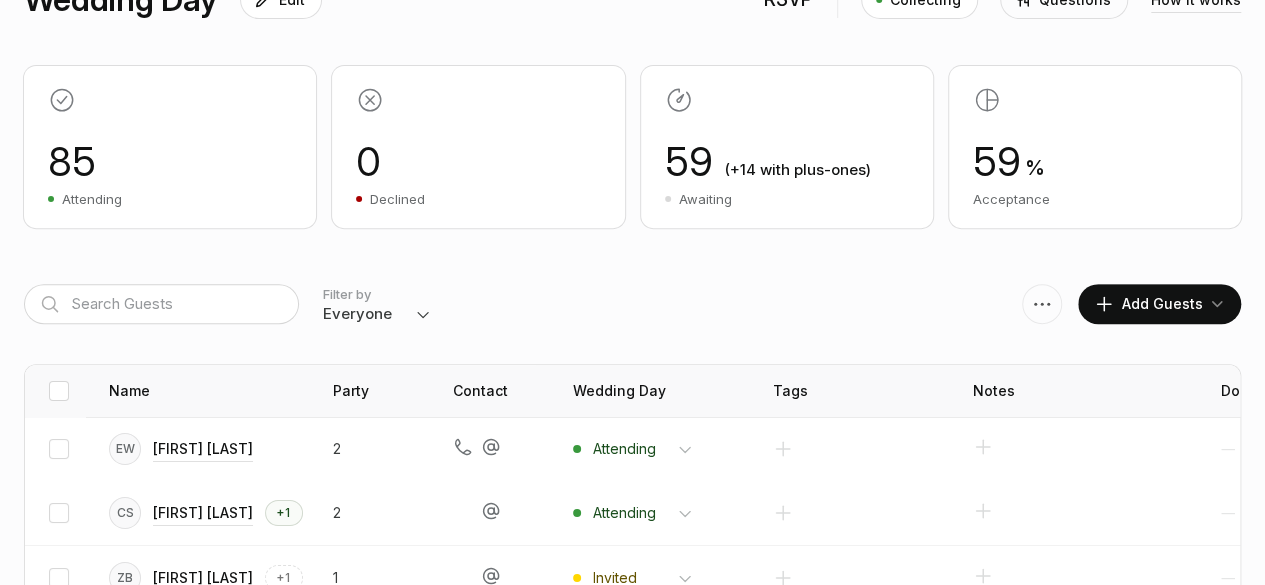 click at bounding box center (1104, 304) 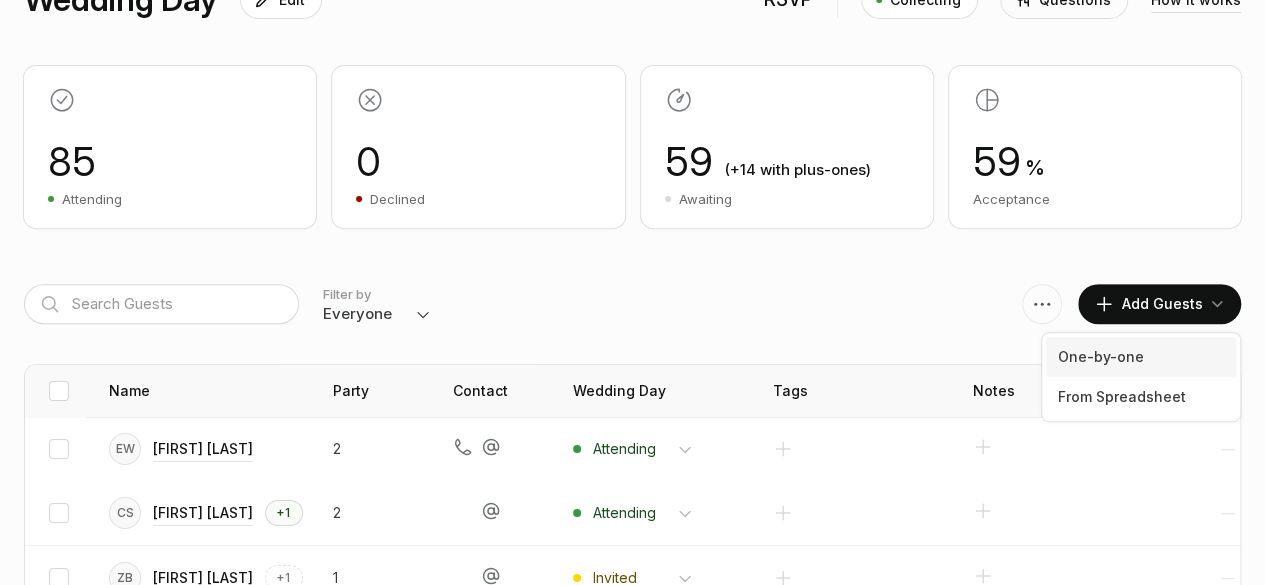 click on "One-by-one" at bounding box center [1141, 357] 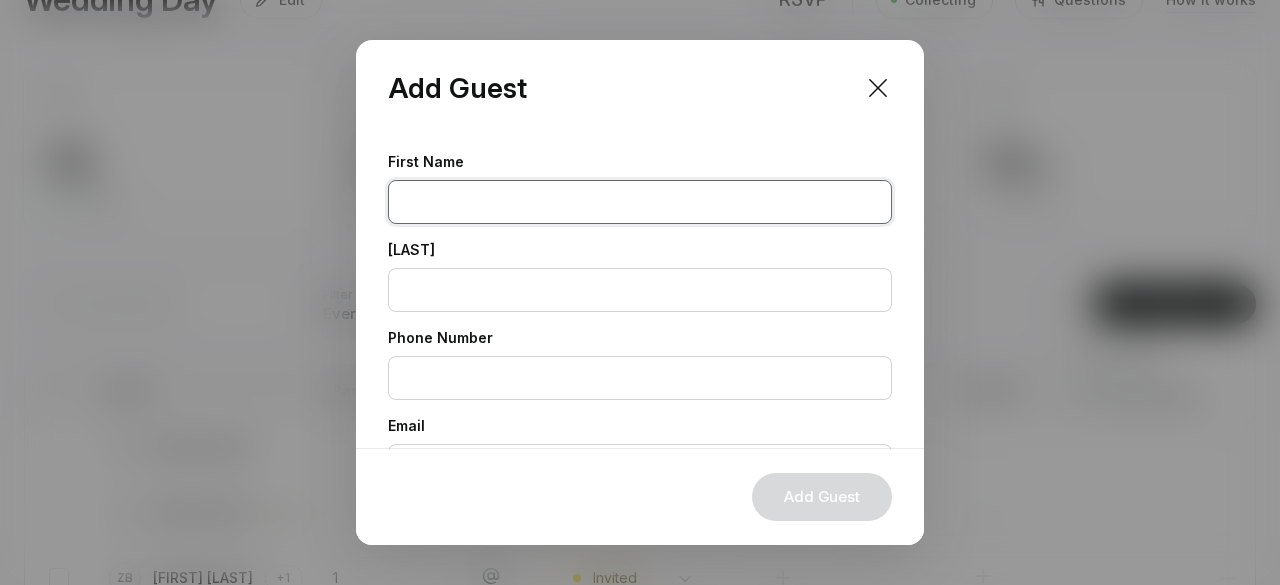 click at bounding box center [640, 202] 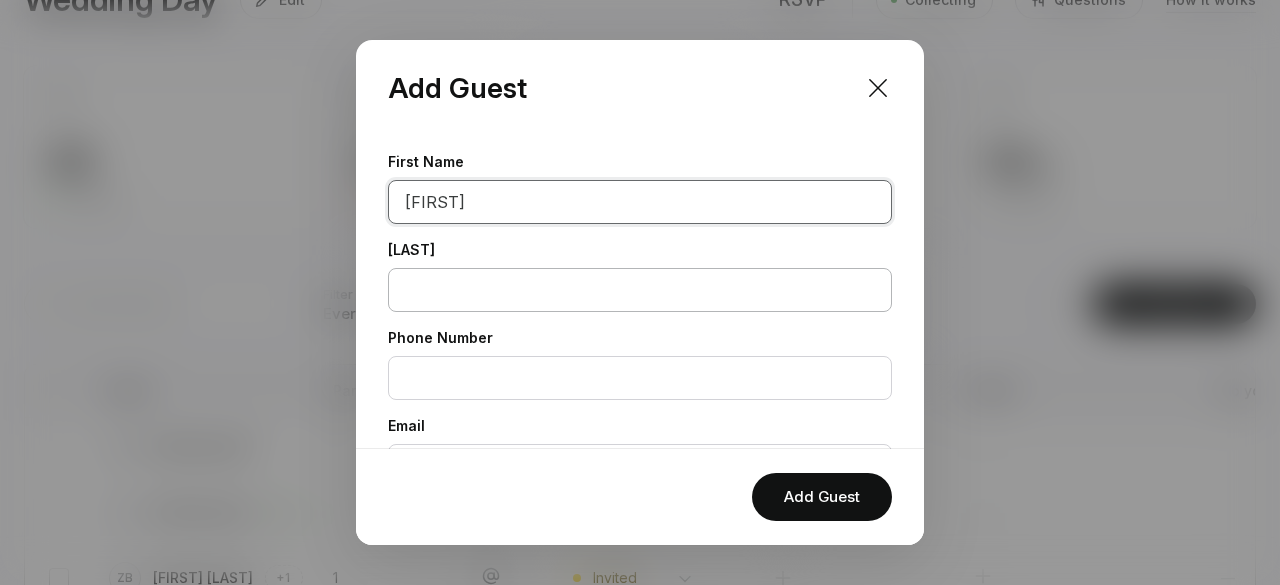 type on "[FIRST]" 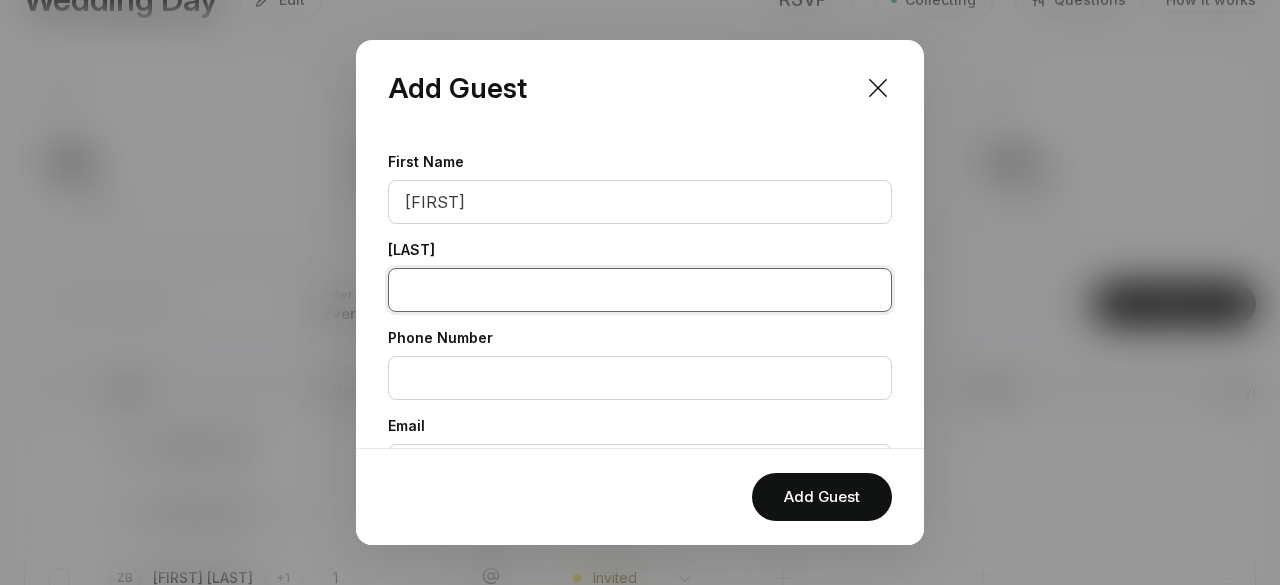 click at bounding box center (640, 290) 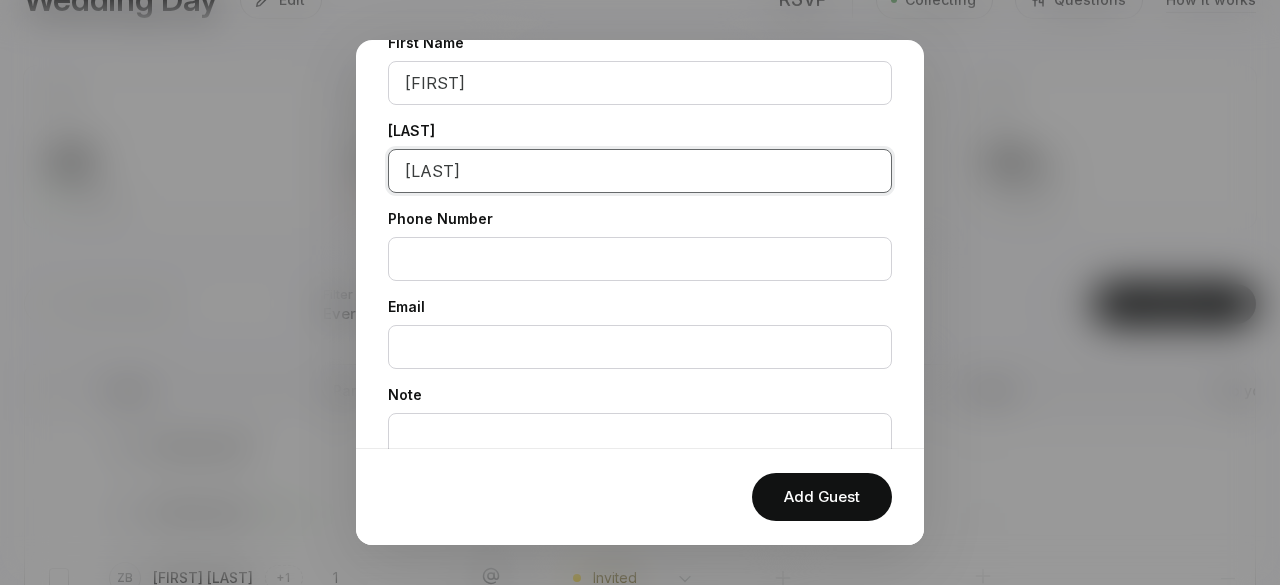 scroll, scrollTop: 0, scrollLeft: 0, axis: both 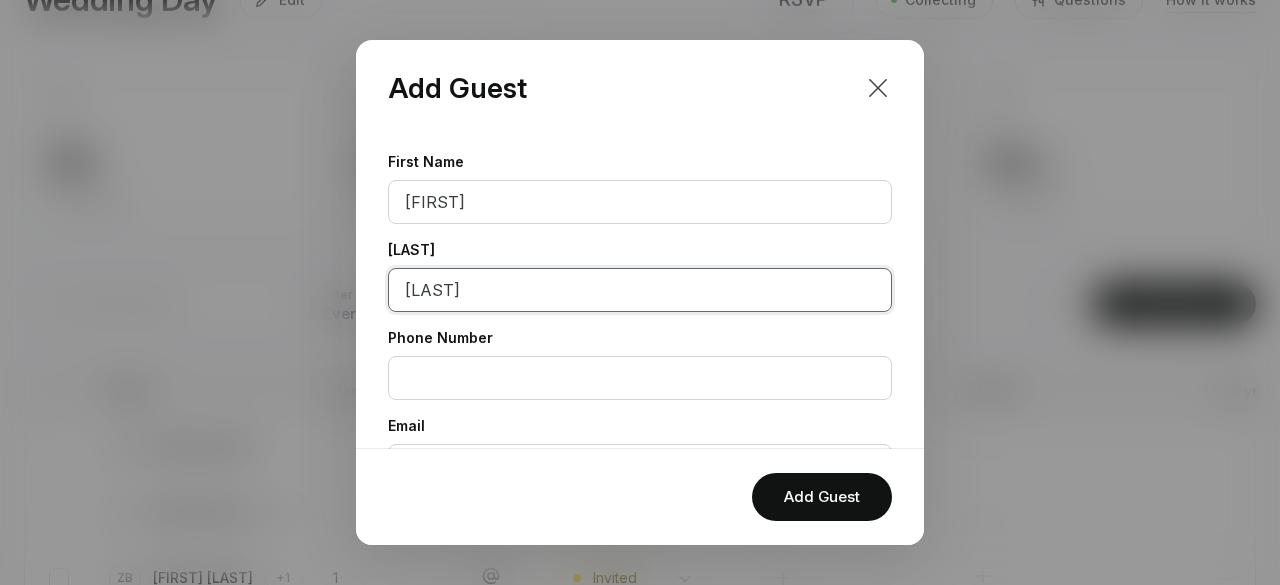 type on "[LAST]" 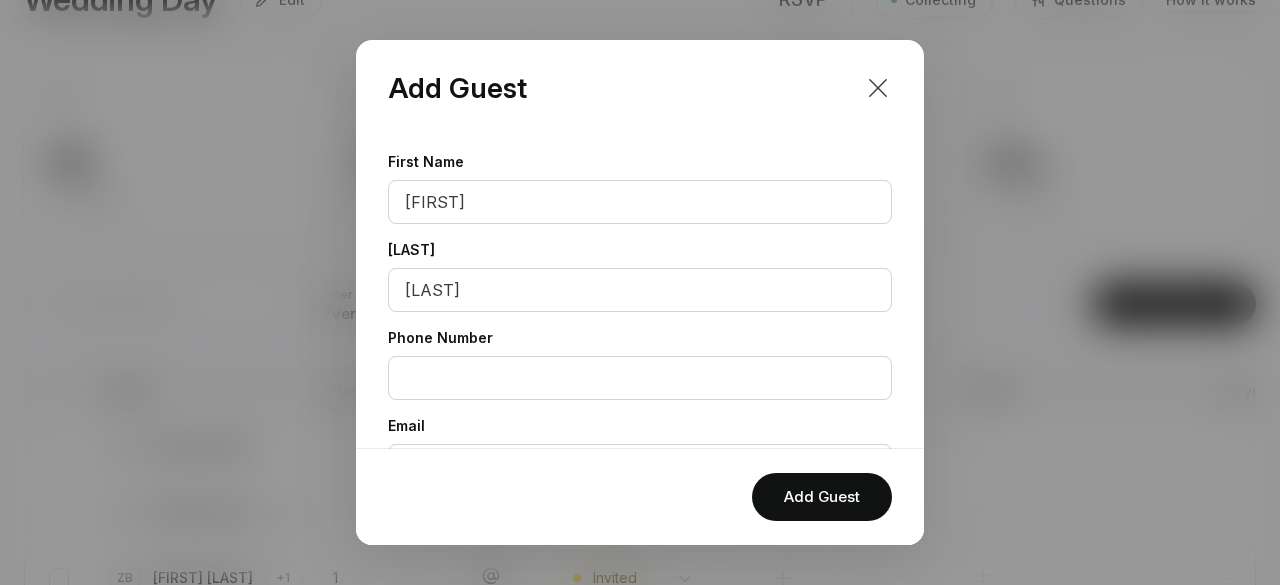 click at bounding box center [878, 88] 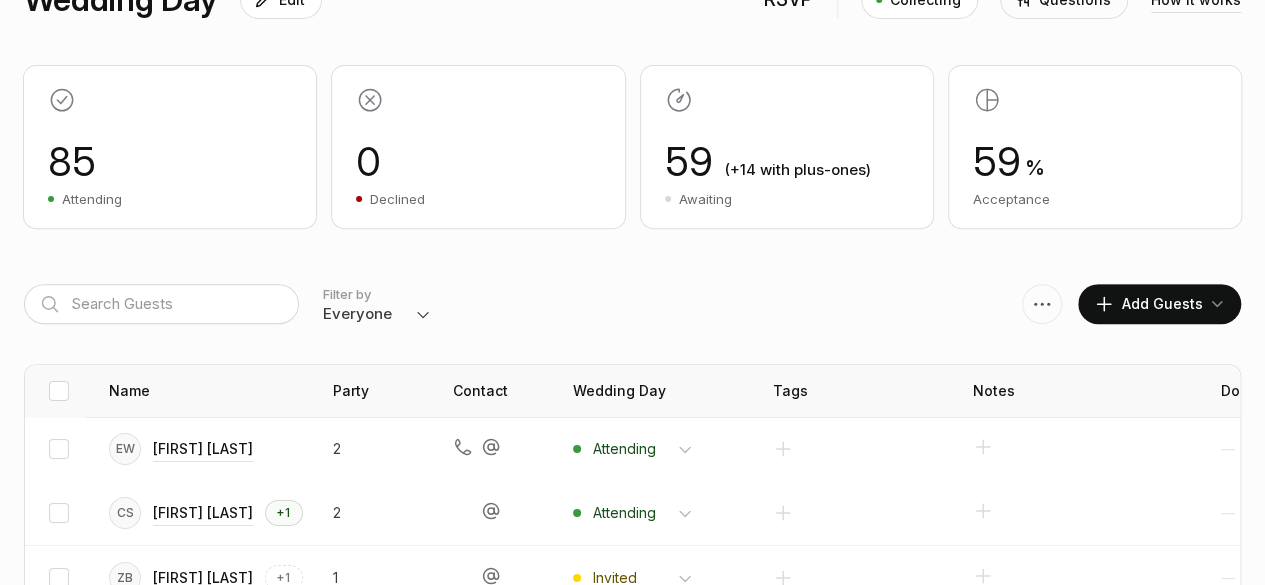 click on "Add Guests" at bounding box center (1148, 304) 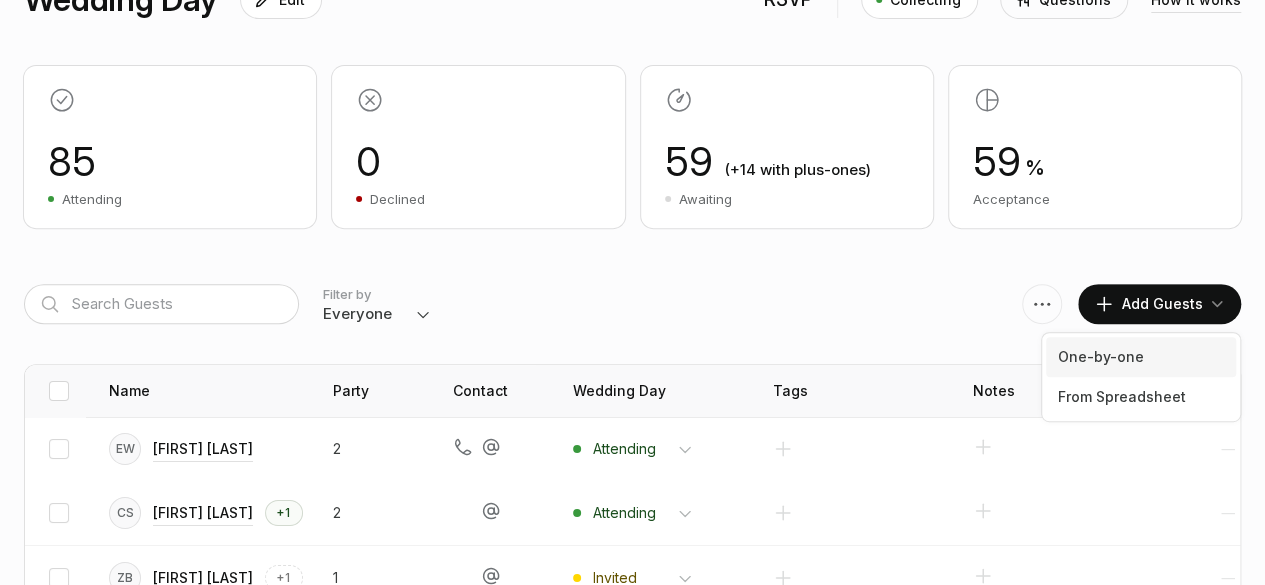 click on "One-by-one" at bounding box center (1141, 357) 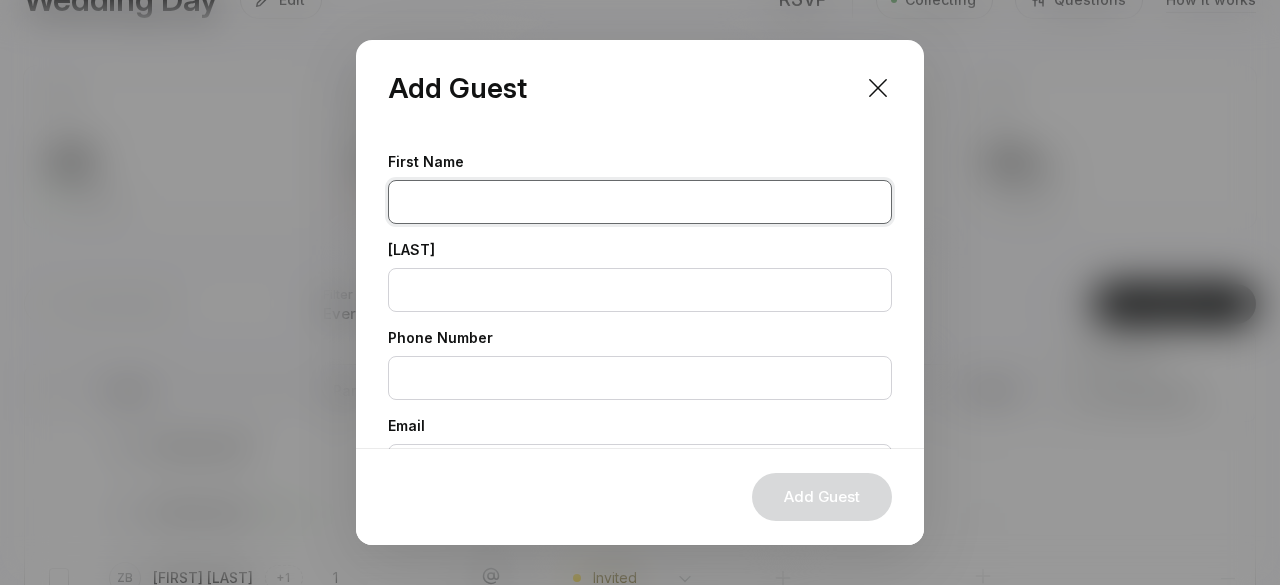 click at bounding box center (640, 202) 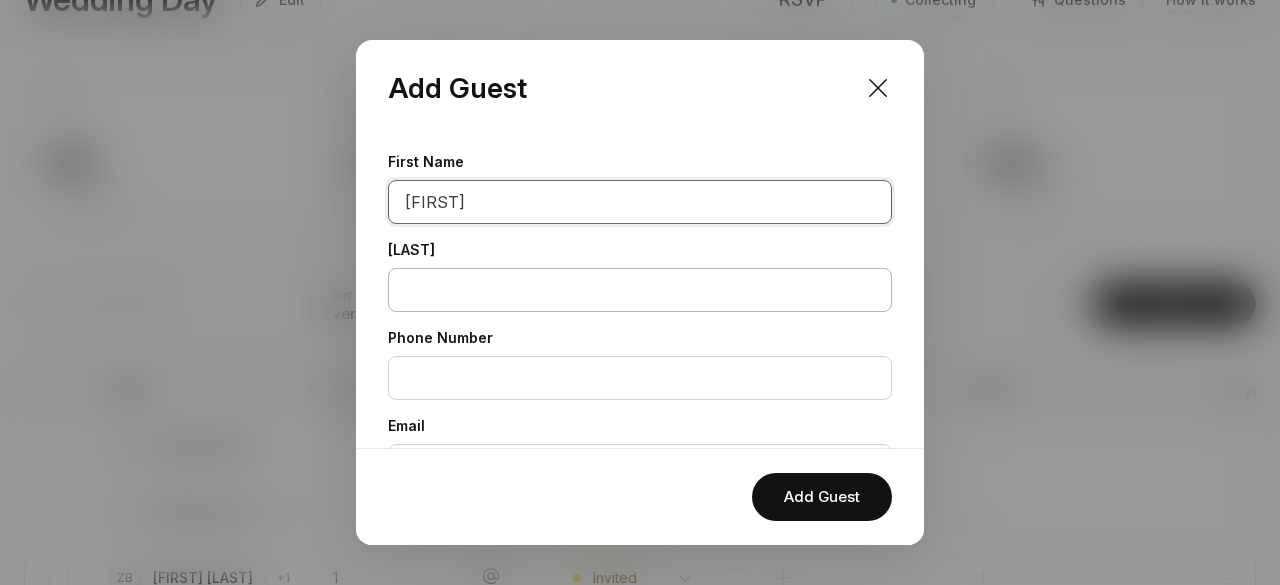 type on "[FIRST]" 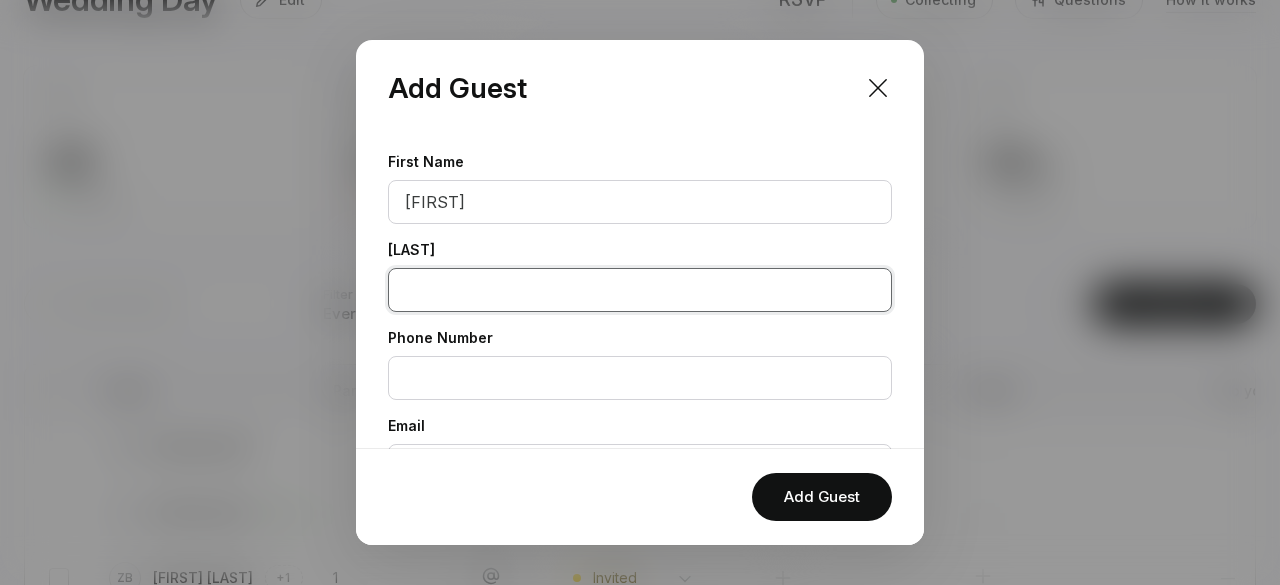 click at bounding box center [640, 290] 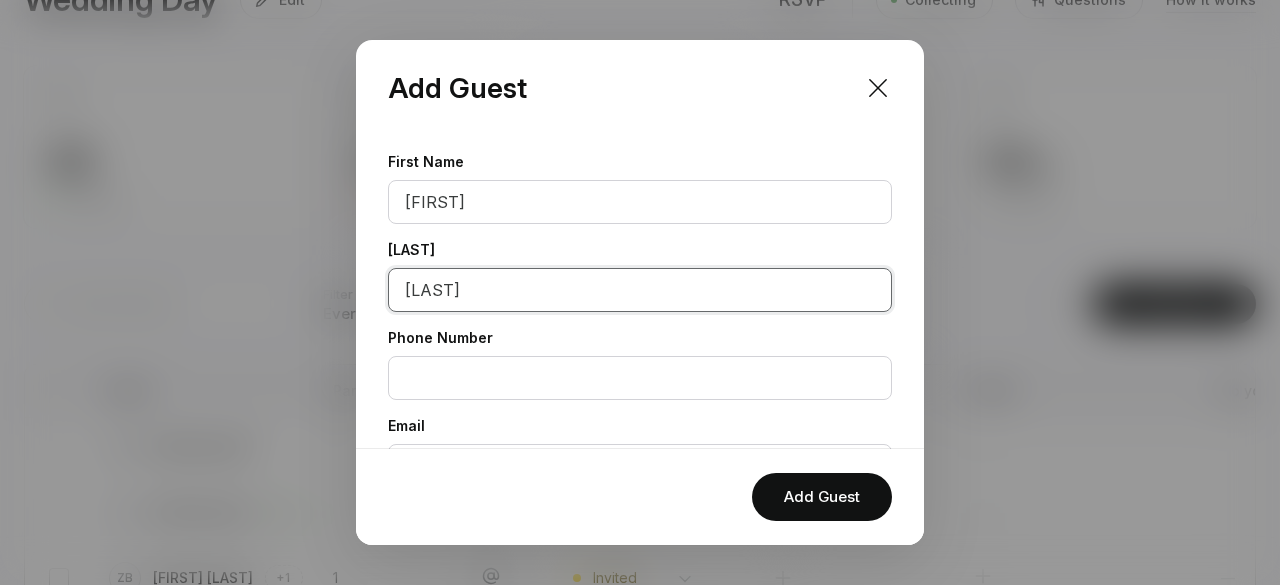 type on "[LAST]" 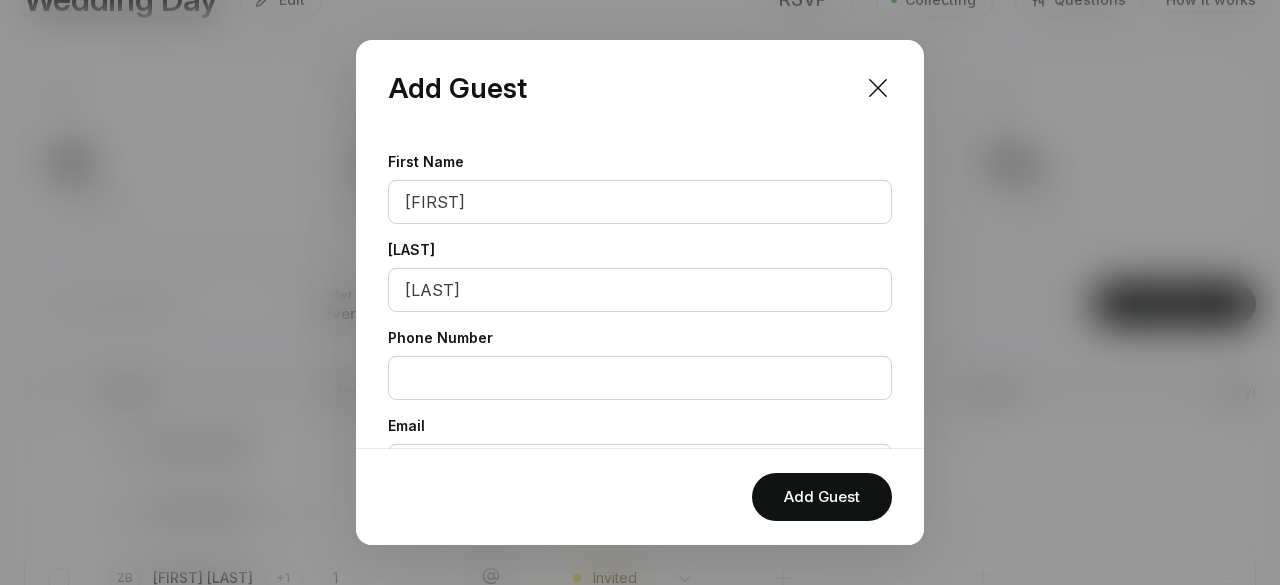 click on "Email" at bounding box center [640, 452] 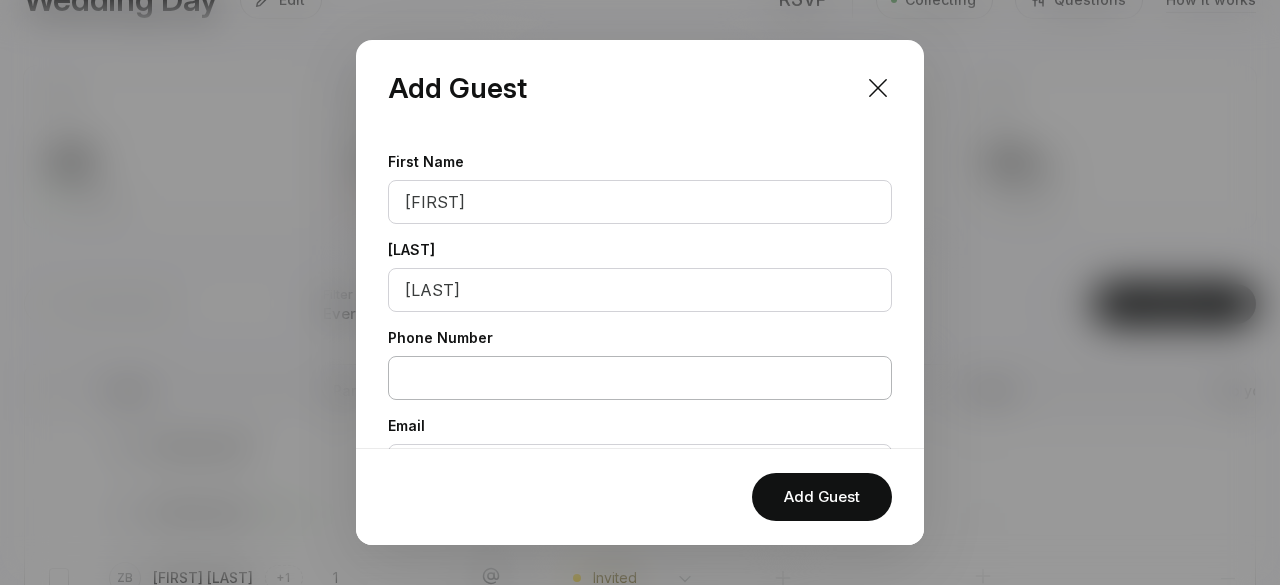 scroll, scrollTop: 100, scrollLeft: 0, axis: vertical 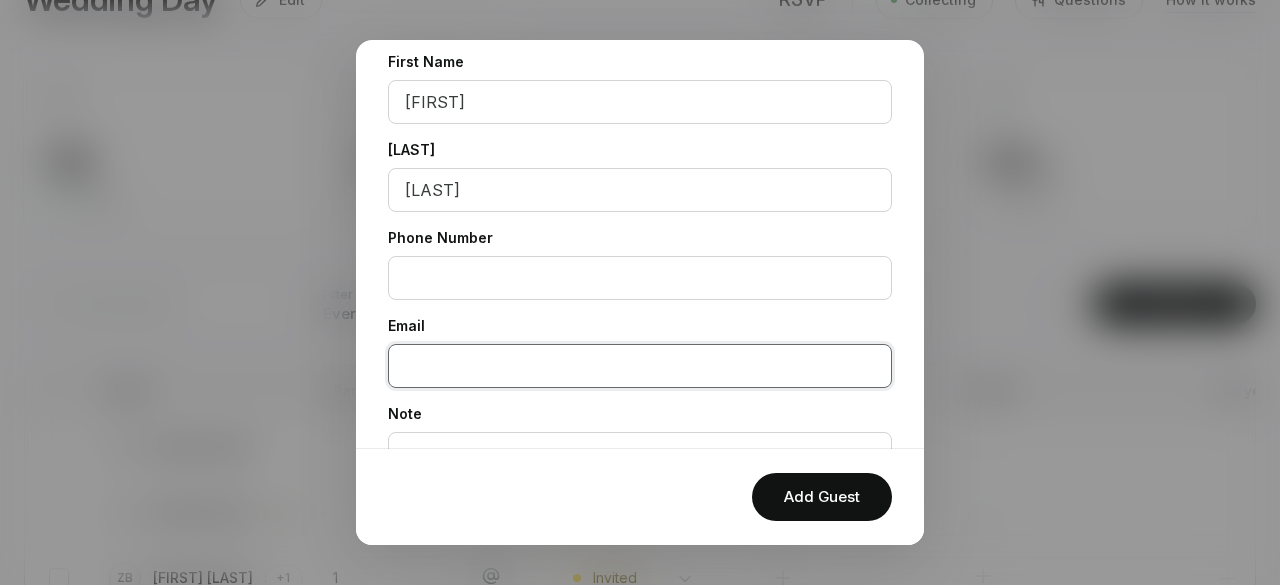 click at bounding box center (640, 366) 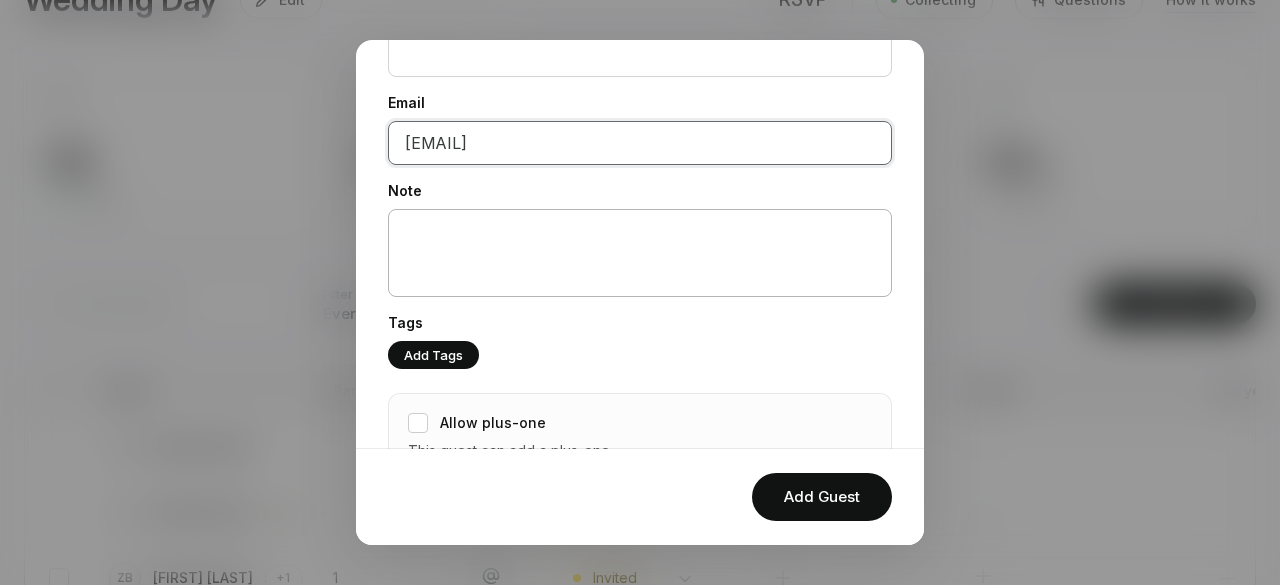 scroll, scrollTop: 388, scrollLeft: 0, axis: vertical 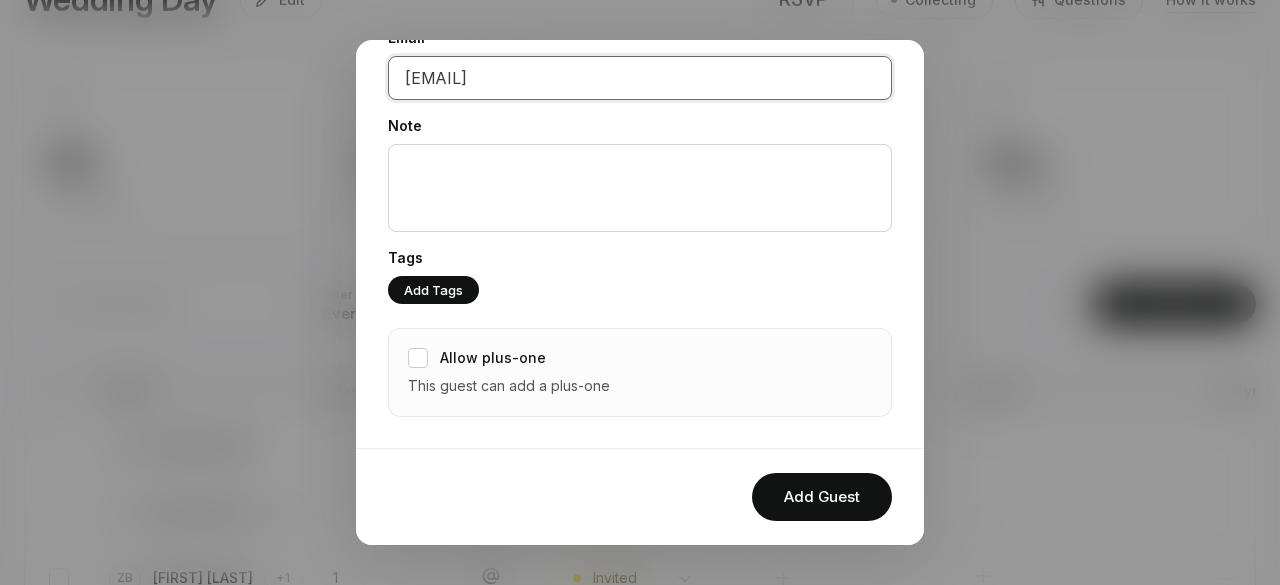 type on "[EMAIL]" 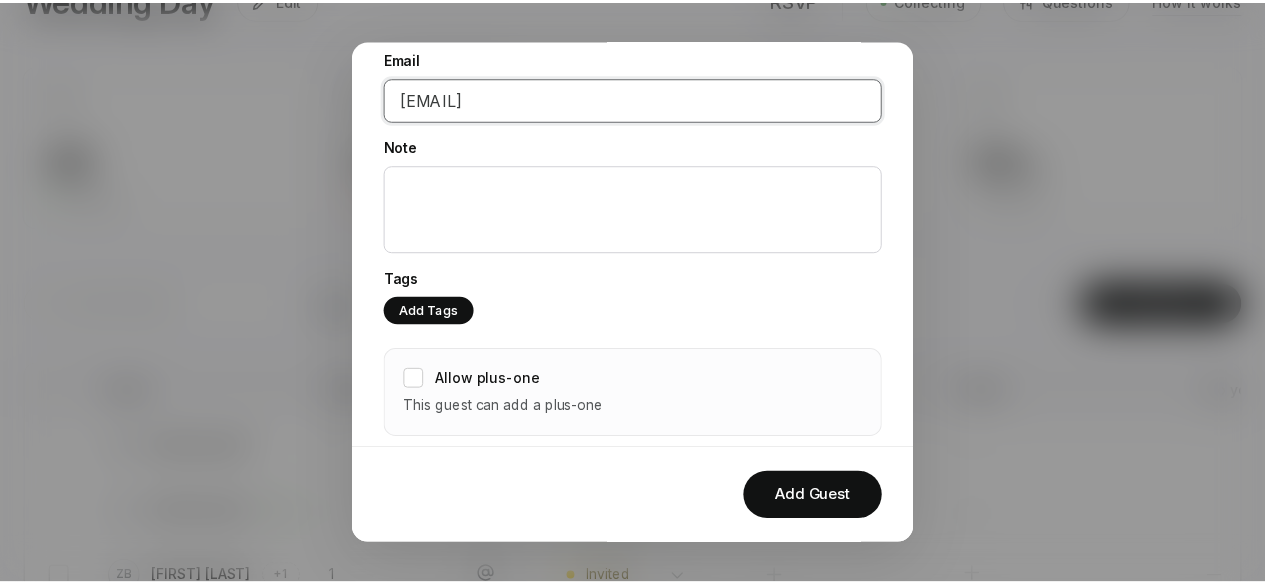 scroll, scrollTop: 388, scrollLeft: 0, axis: vertical 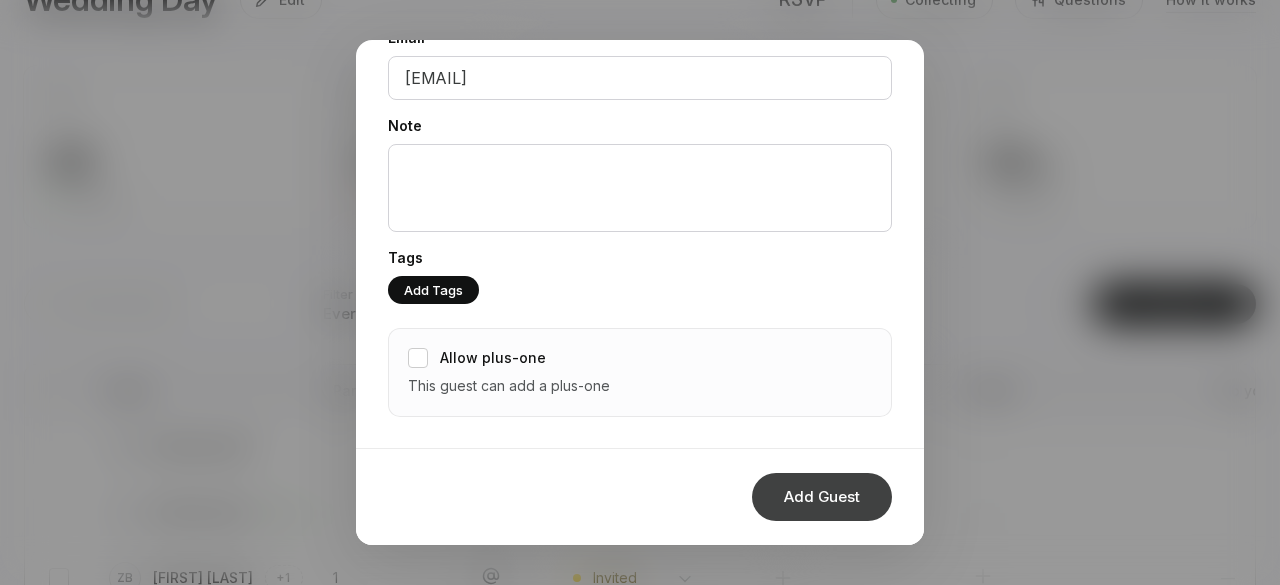 click on "Add Guest" at bounding box center (822, 497) 